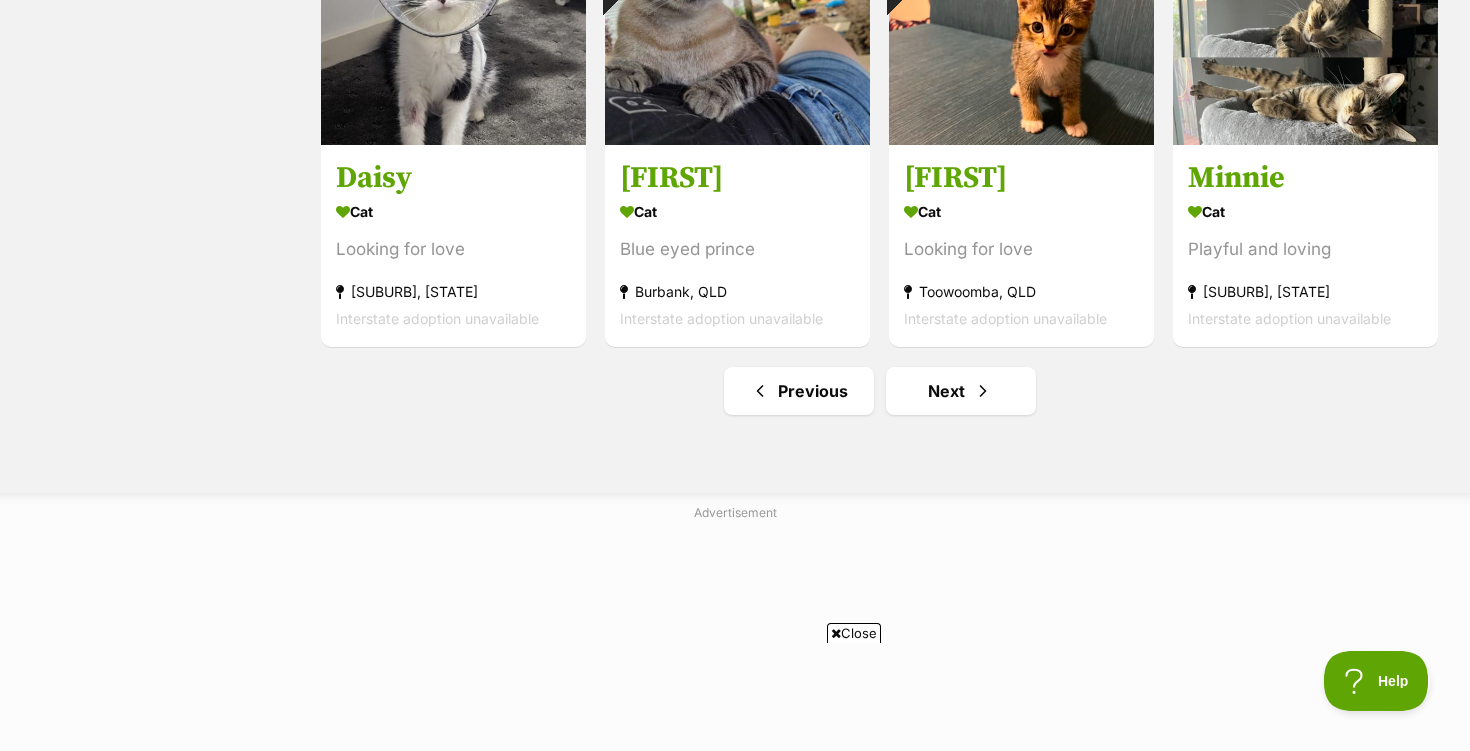 scroll, scrollTop: 2486, scrollLeft: 0, axis: vertical 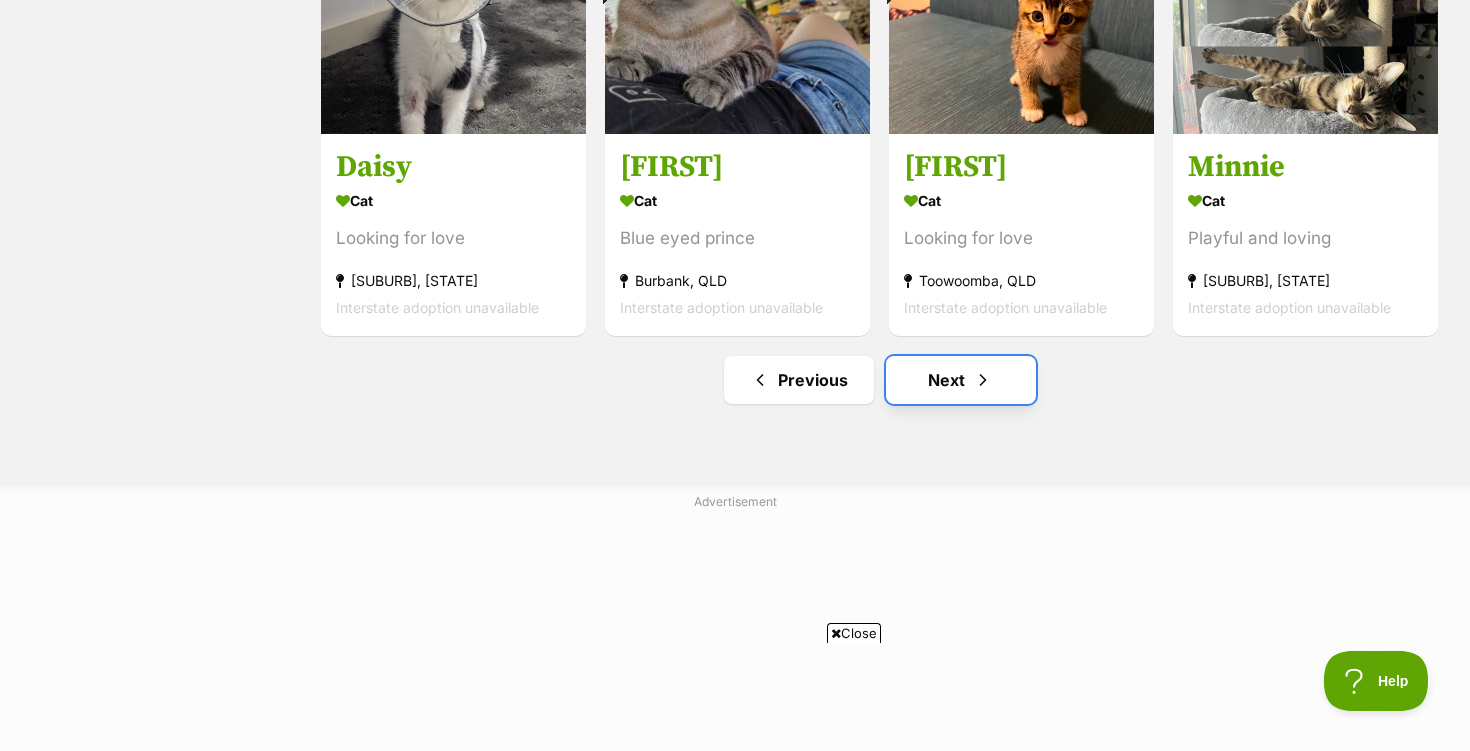 click on "Next" at bounding box center (961, 380) 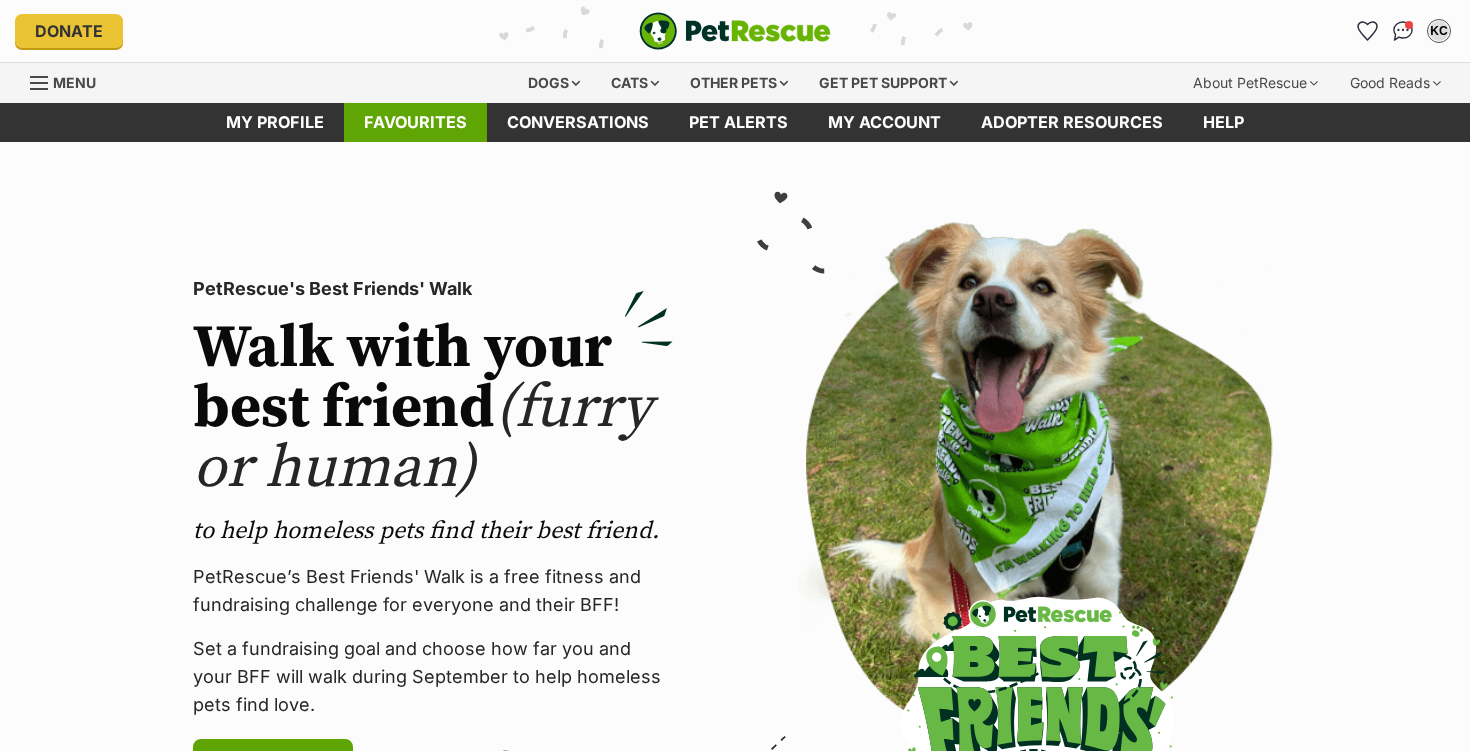 scroll, scrollTop: 0, scrollLeft: 0, axis: both 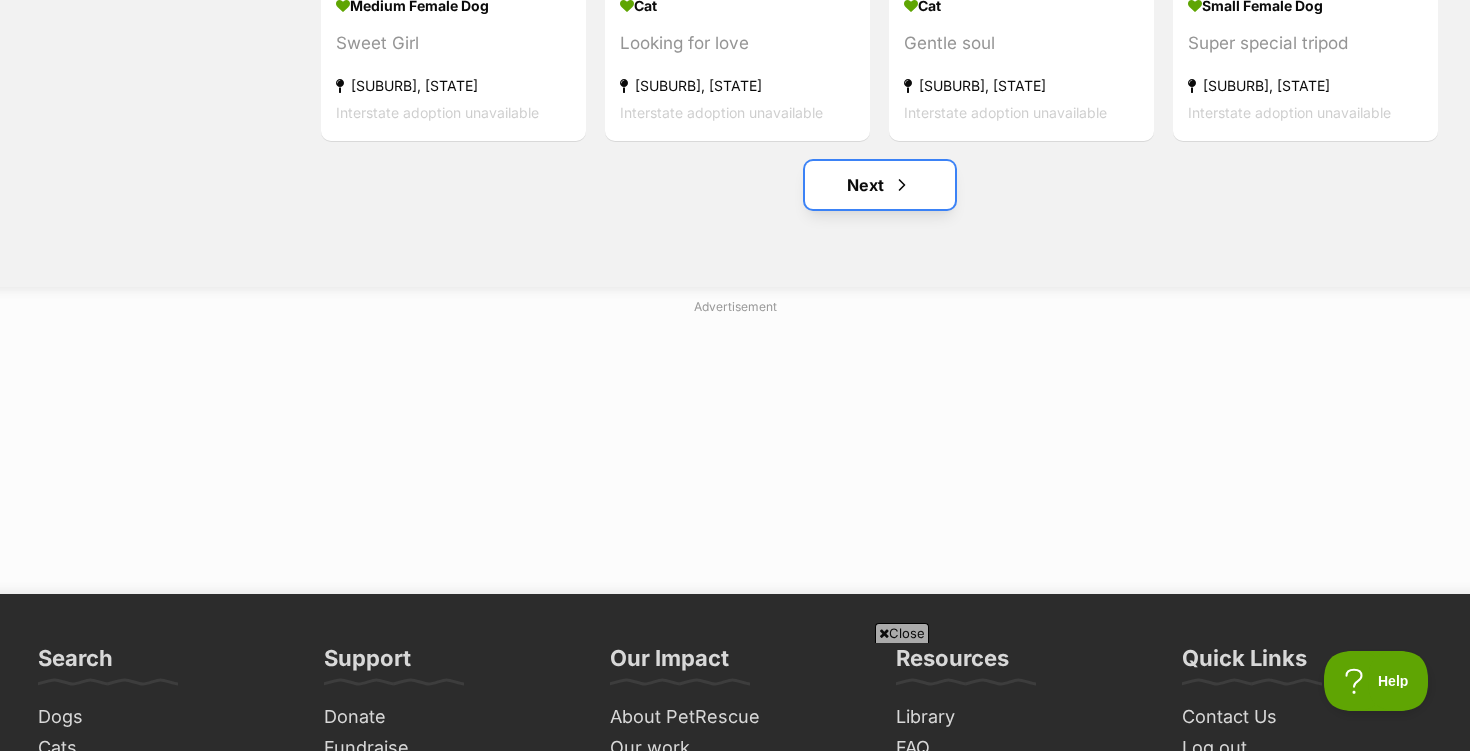 click on "Next" at bounding box center [880, 185] 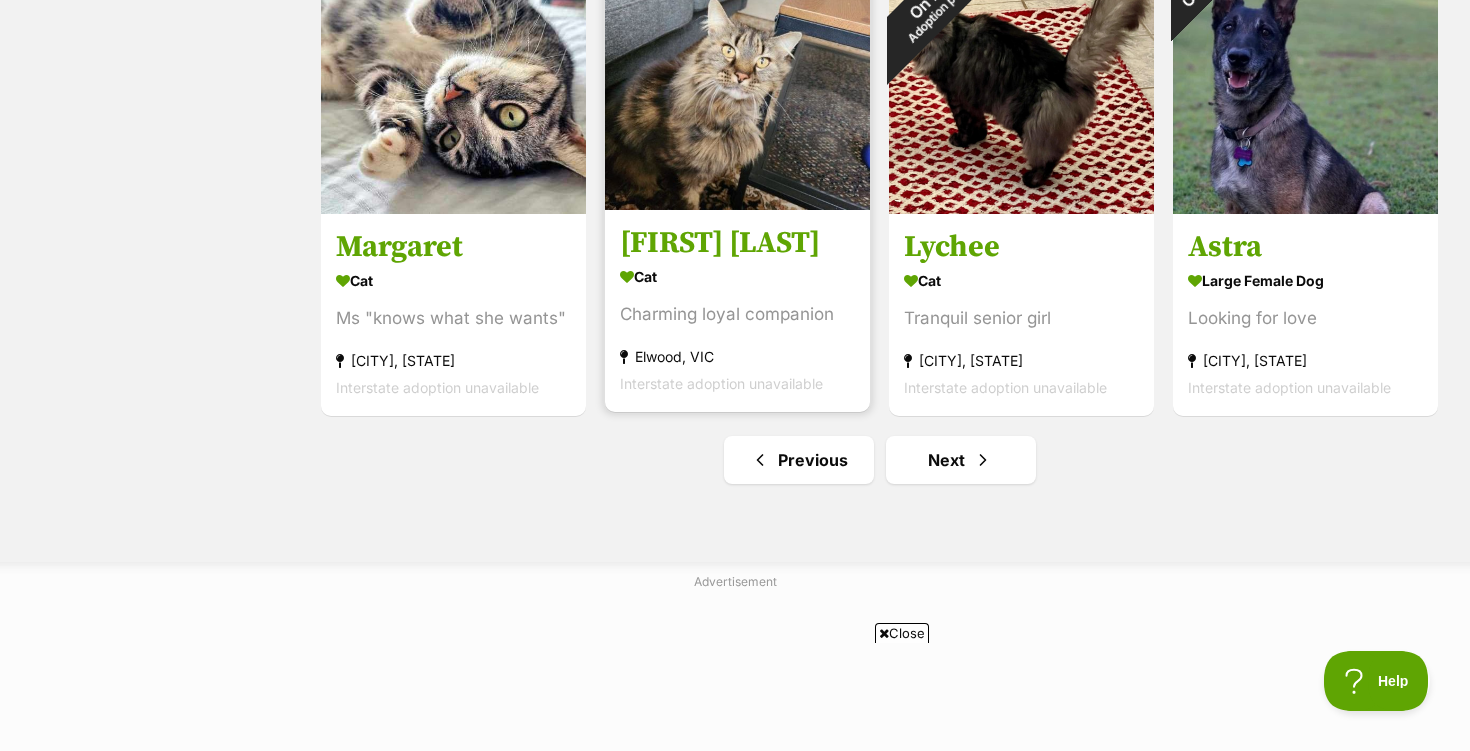 scroll, scrollTop: 2408, scrollLeft: 0, axis: vertical 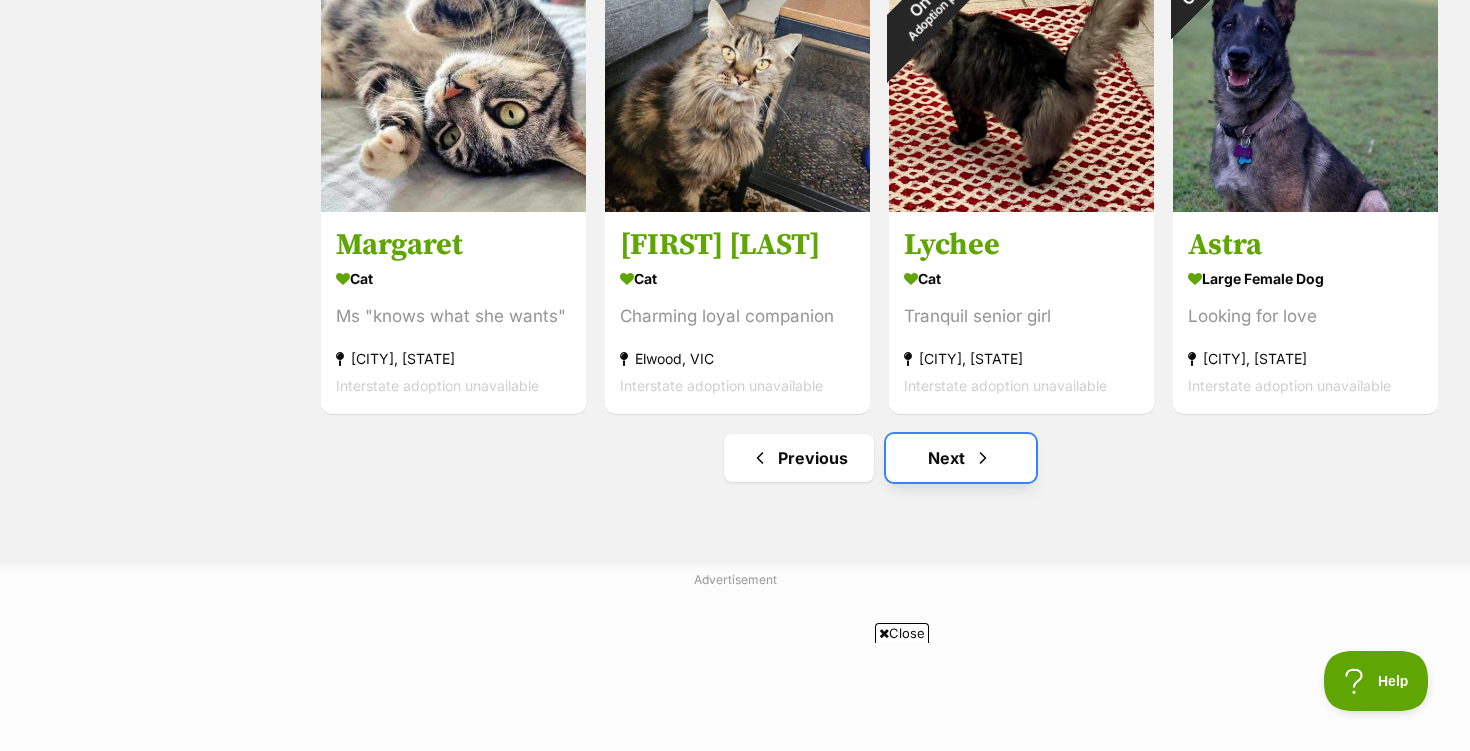 click on "Next" at bounding box center (961, 458) 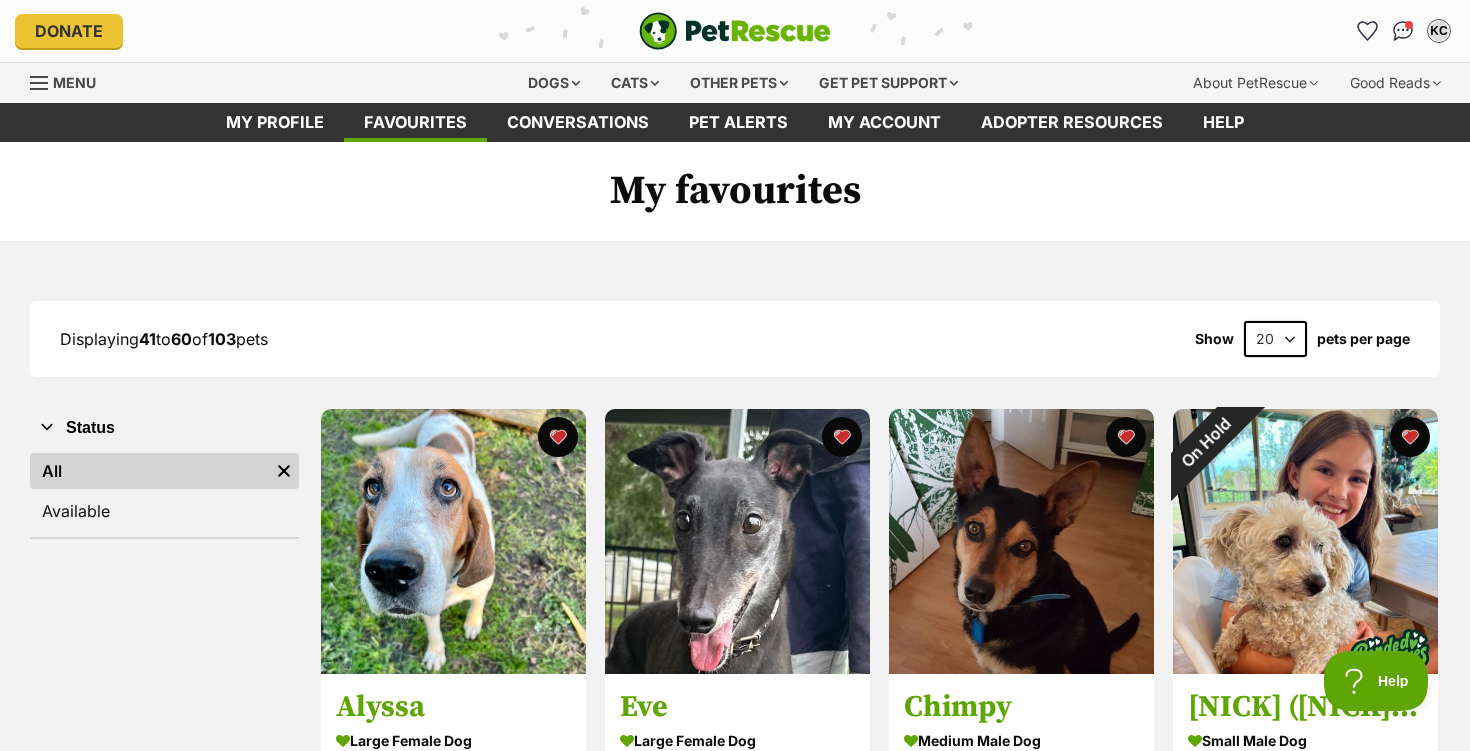 scroll, scrollTop: 0, scrollLeft: 0, axis: both 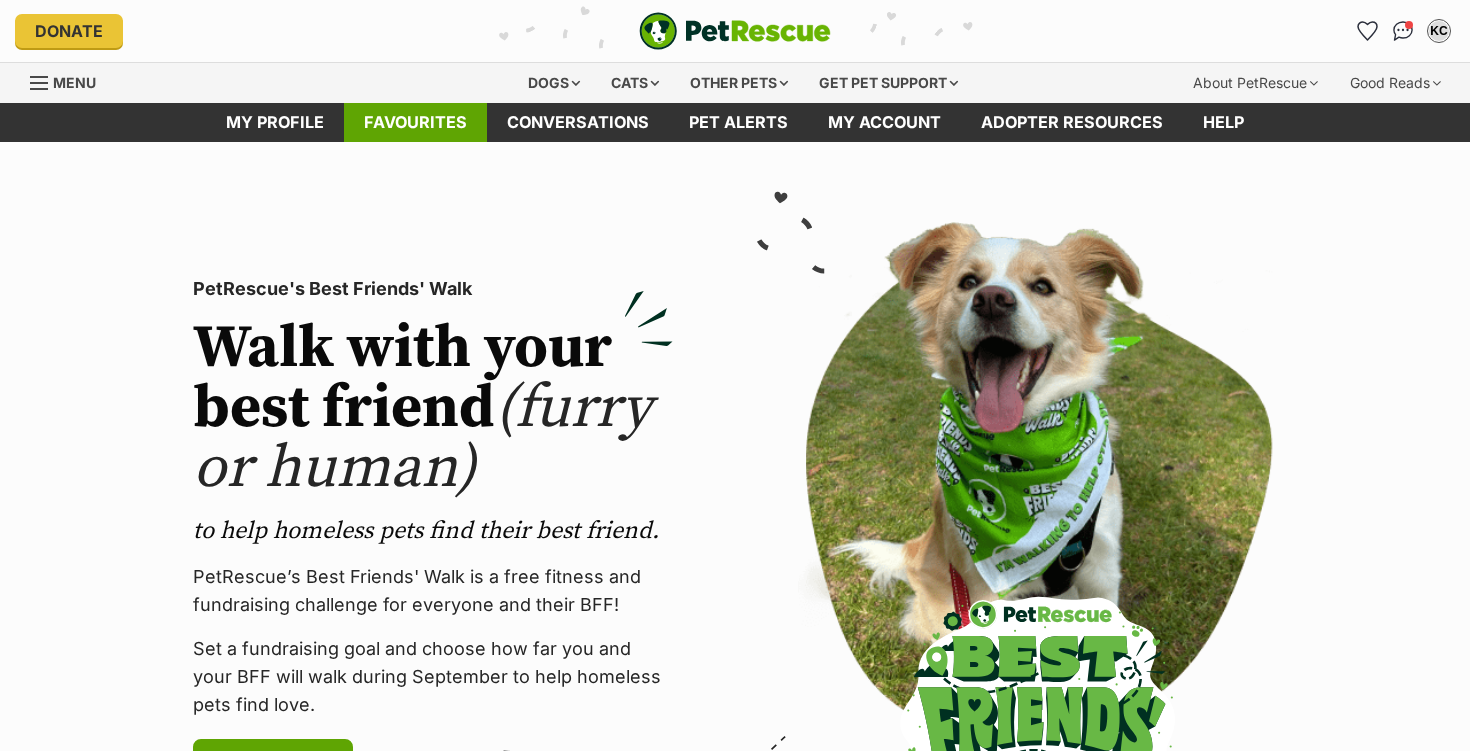 click on "Favourites" at bounding box center [415, 122] 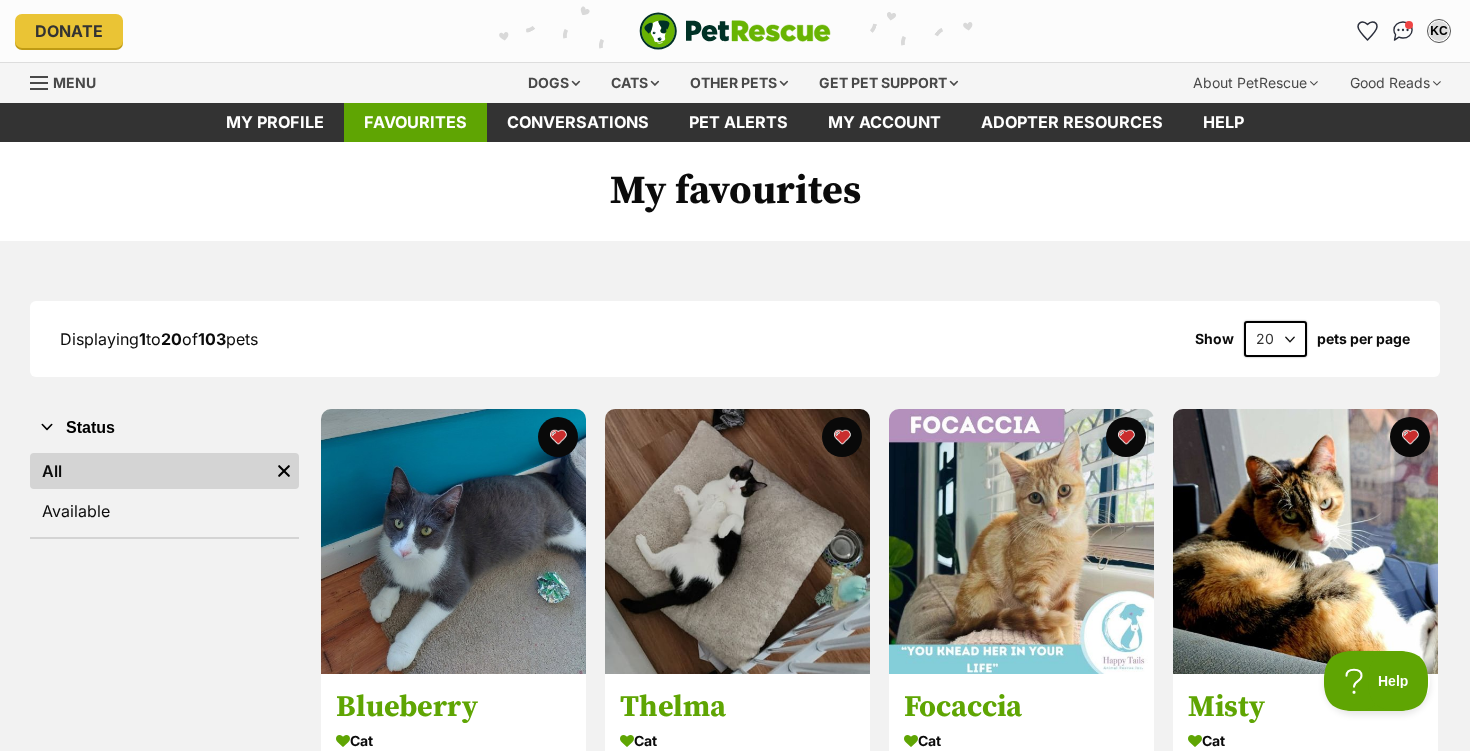 scroll, scrollTop: 0, scrollLeft: 0, axis: both 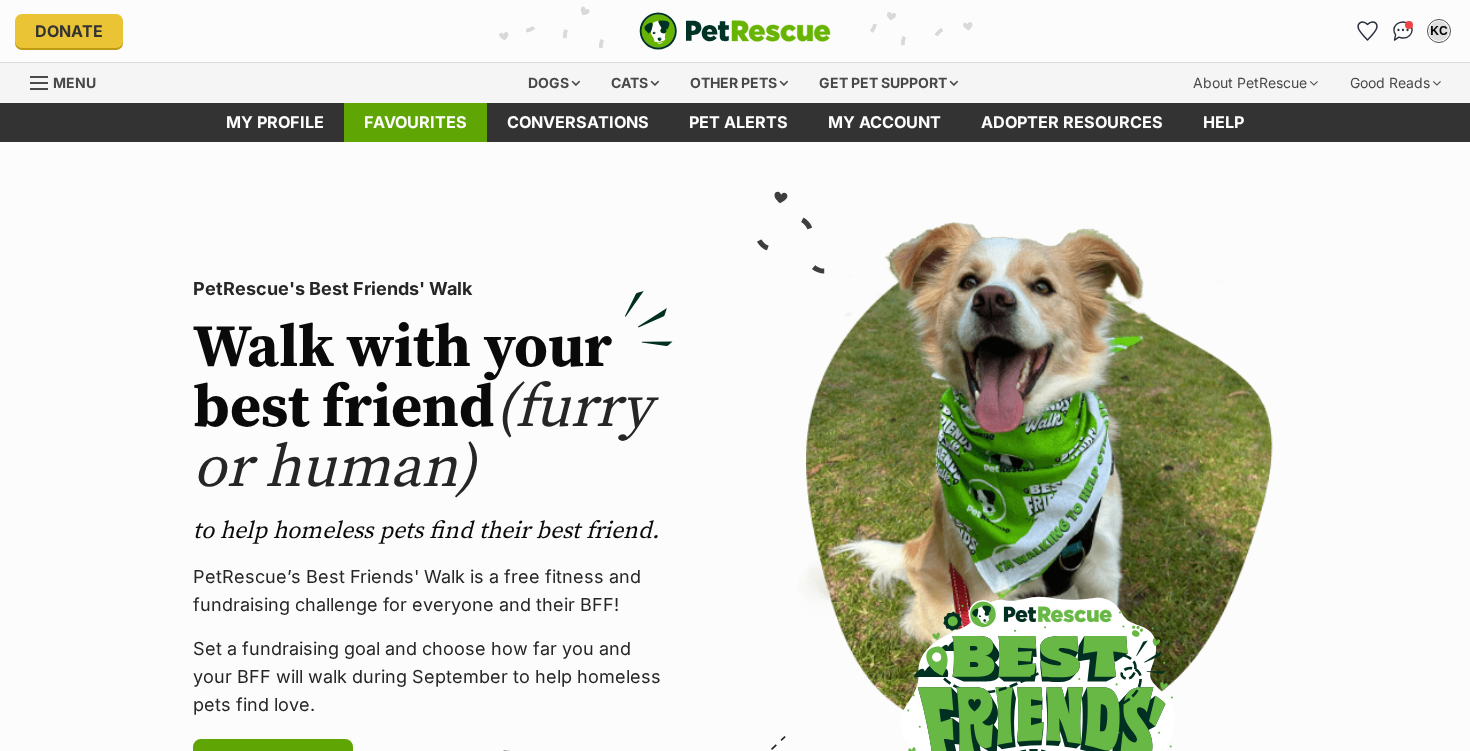 click on "Favourites" at bounding box center (415, 122) 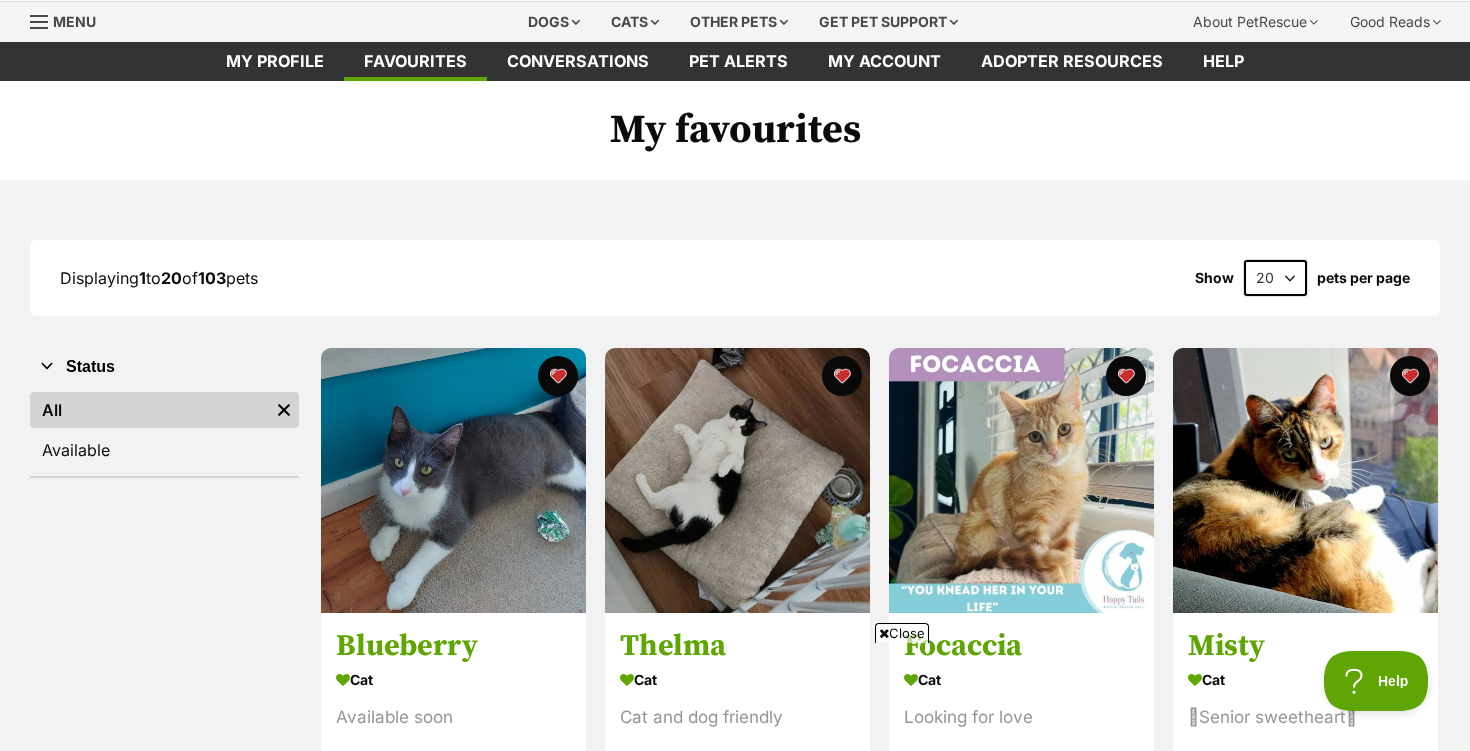 scroll, scrollTop: 59, scrollLeft: 0, axis: vertical 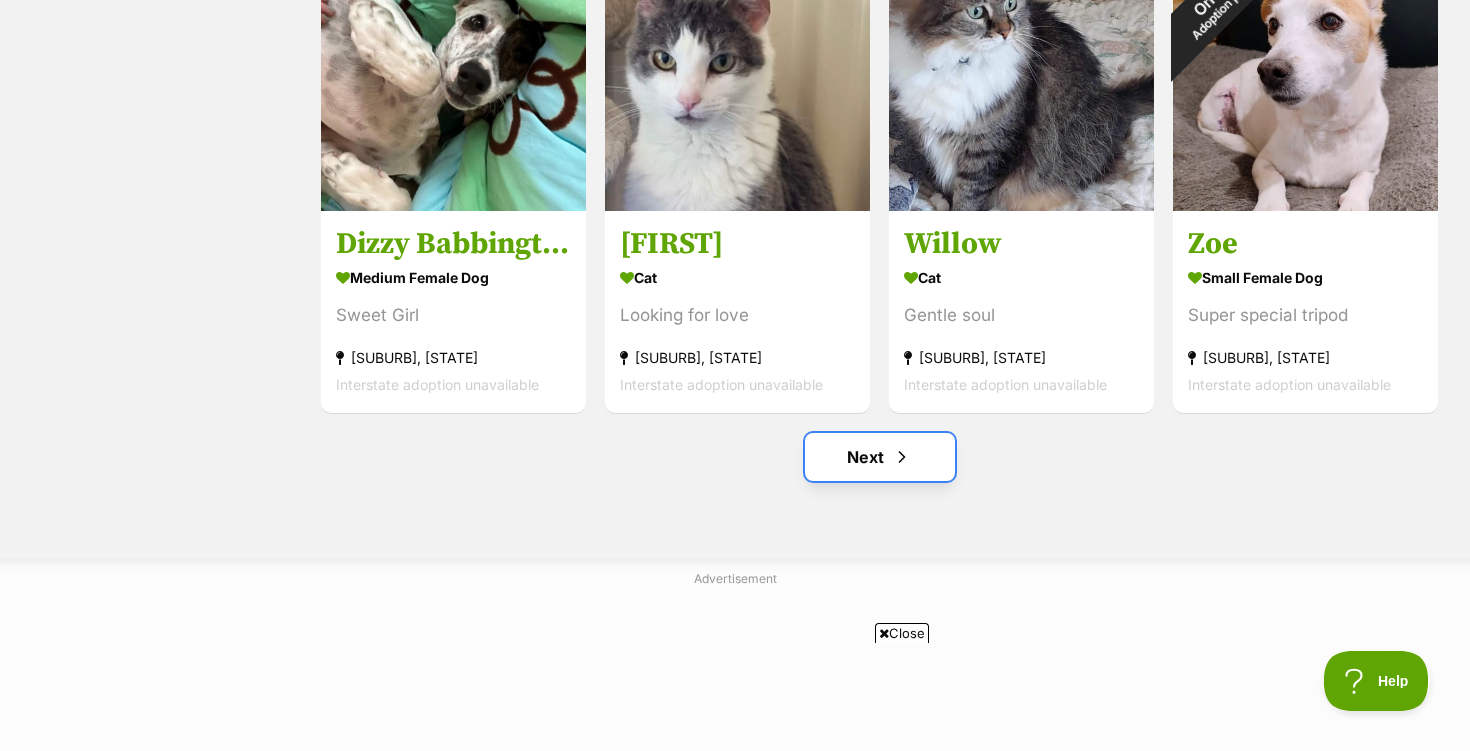 click on "Next" at bounding box center (880, 457) 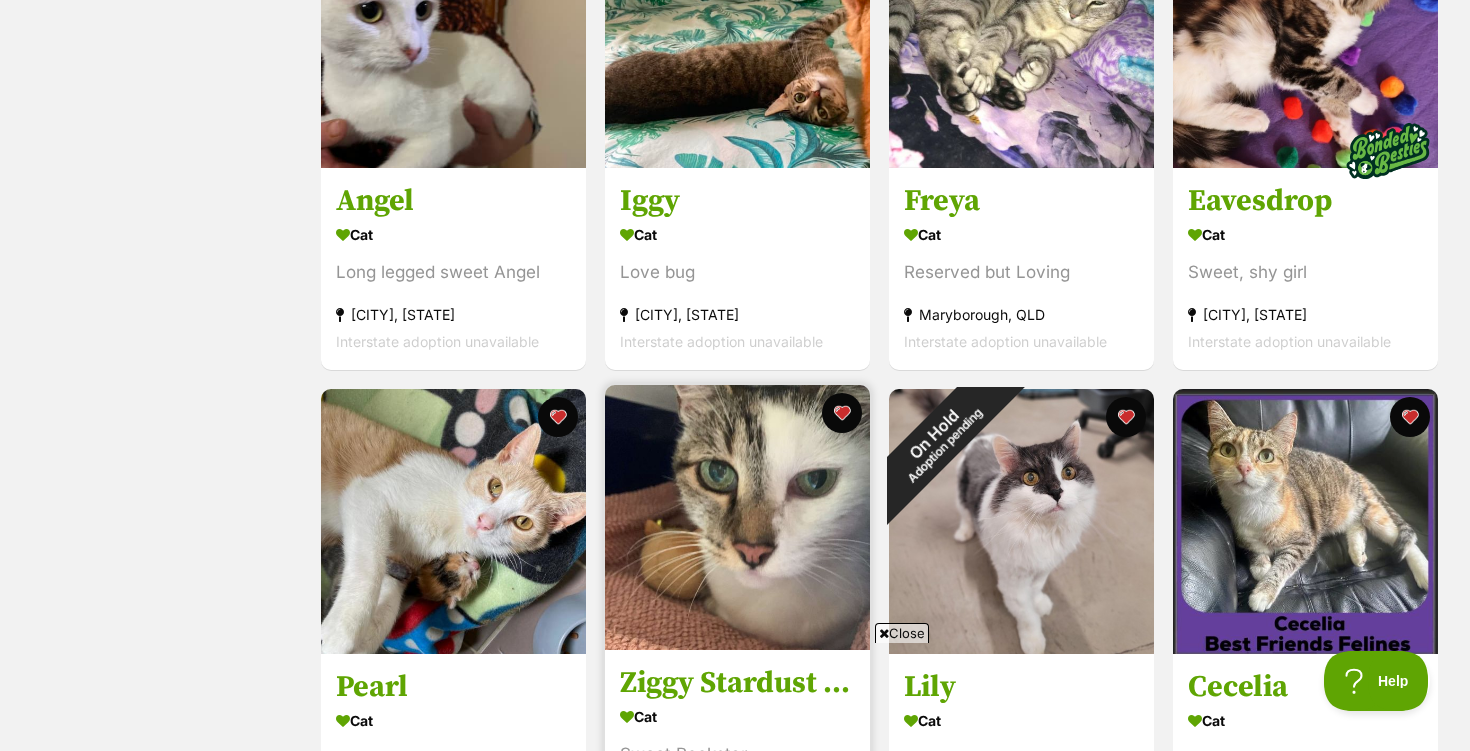scroll, scrollTop: 995, scrollLeft: 0, axis: vertical 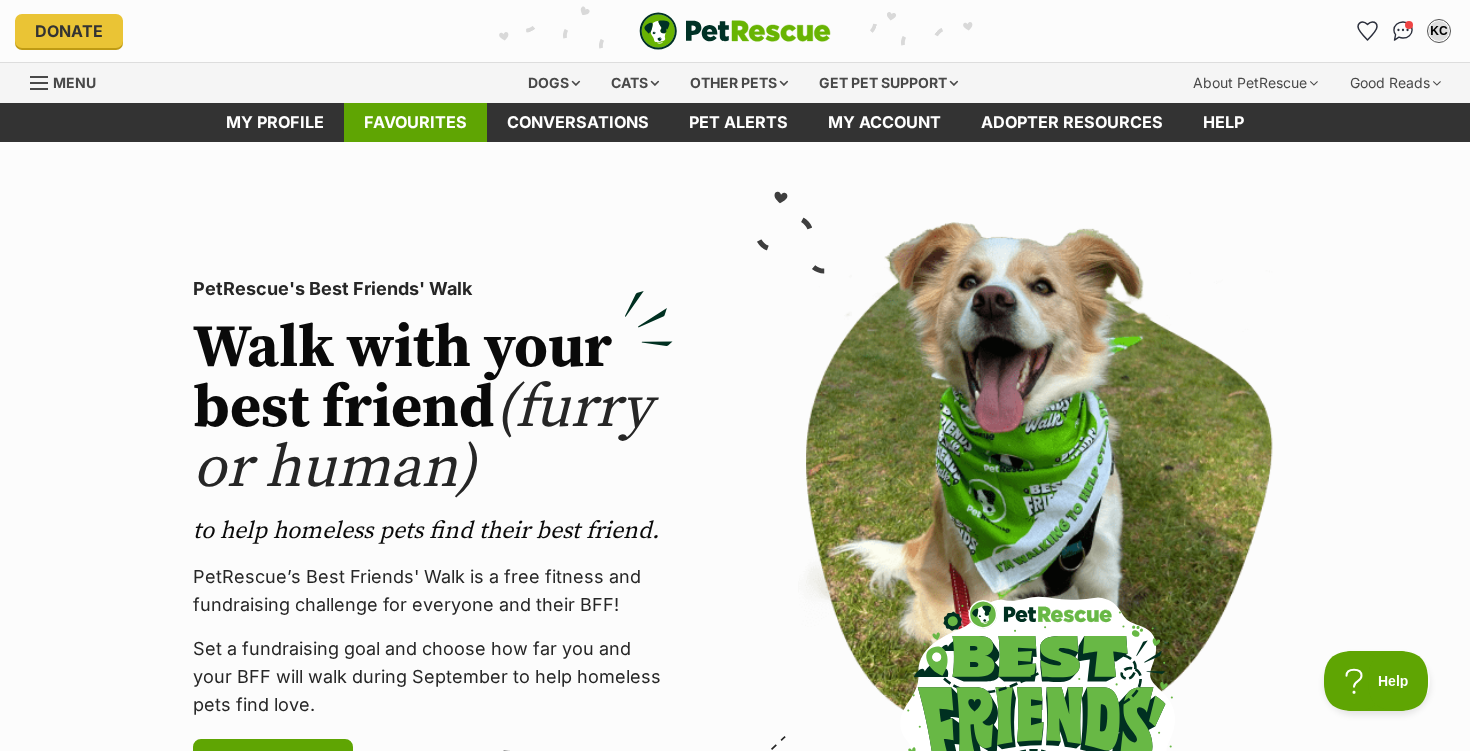 click on "Favourites" at bounding box center [415, 122] 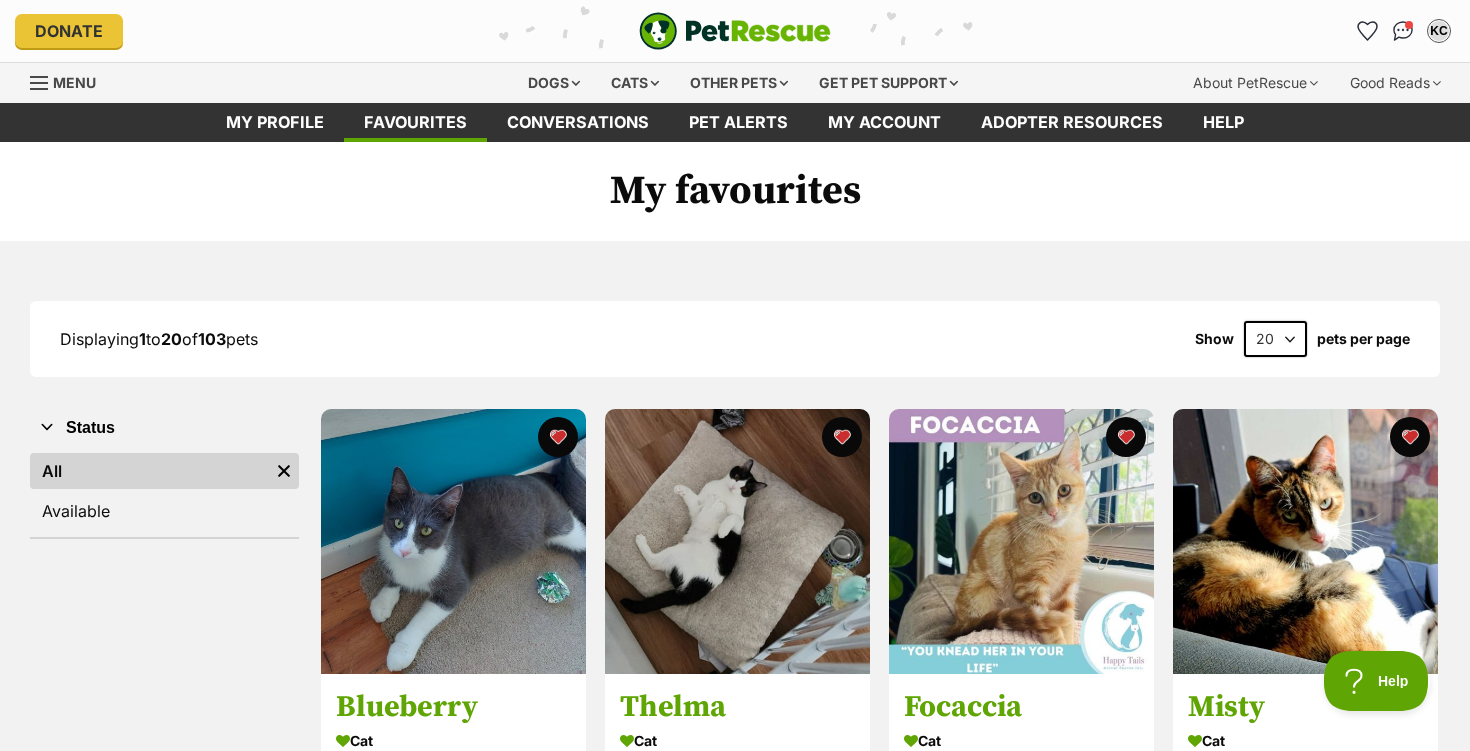 scroll, scrollTop: 0, scrollLeft: 0, axis: both 